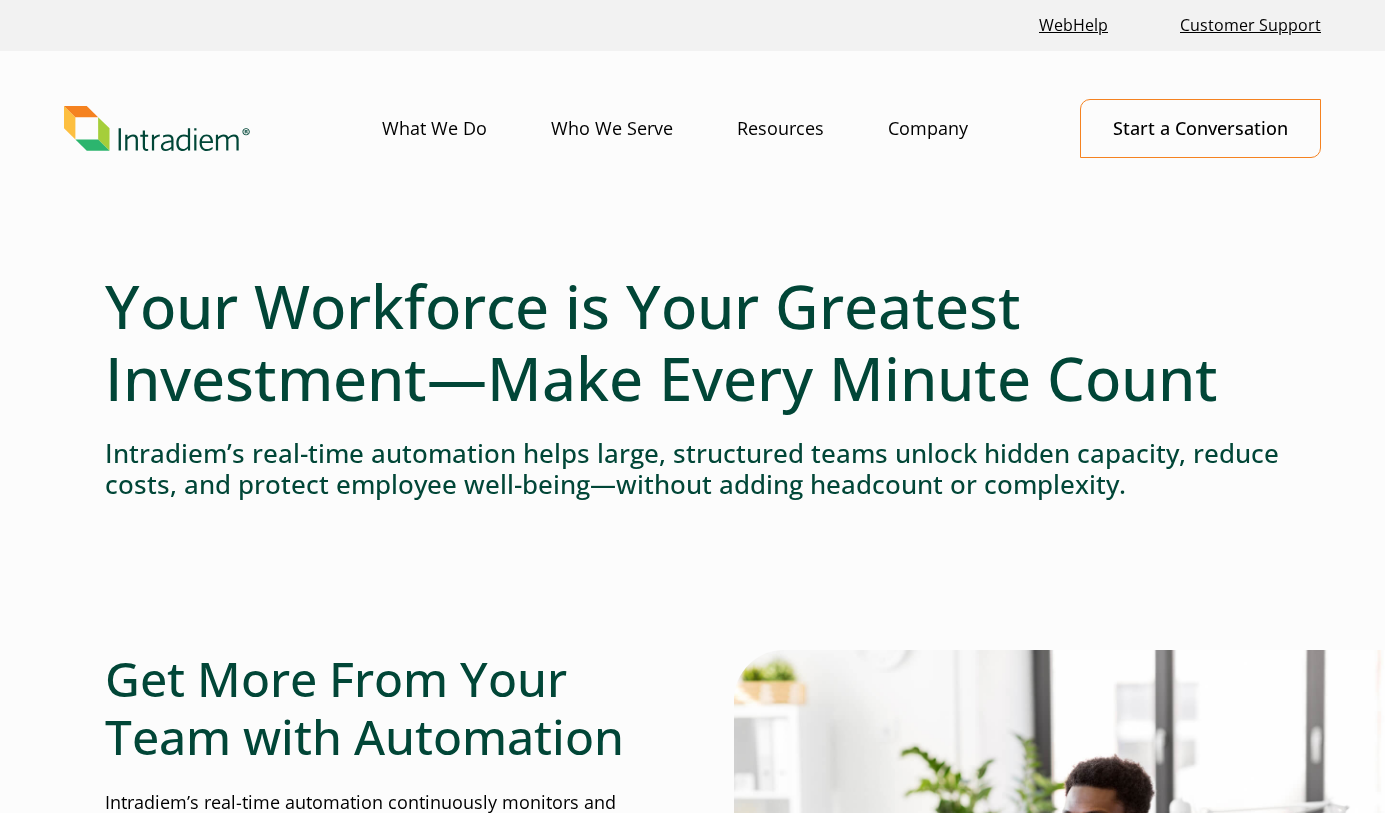 scroll, scrollTop: 0, scrollLeft: 0, axis: both 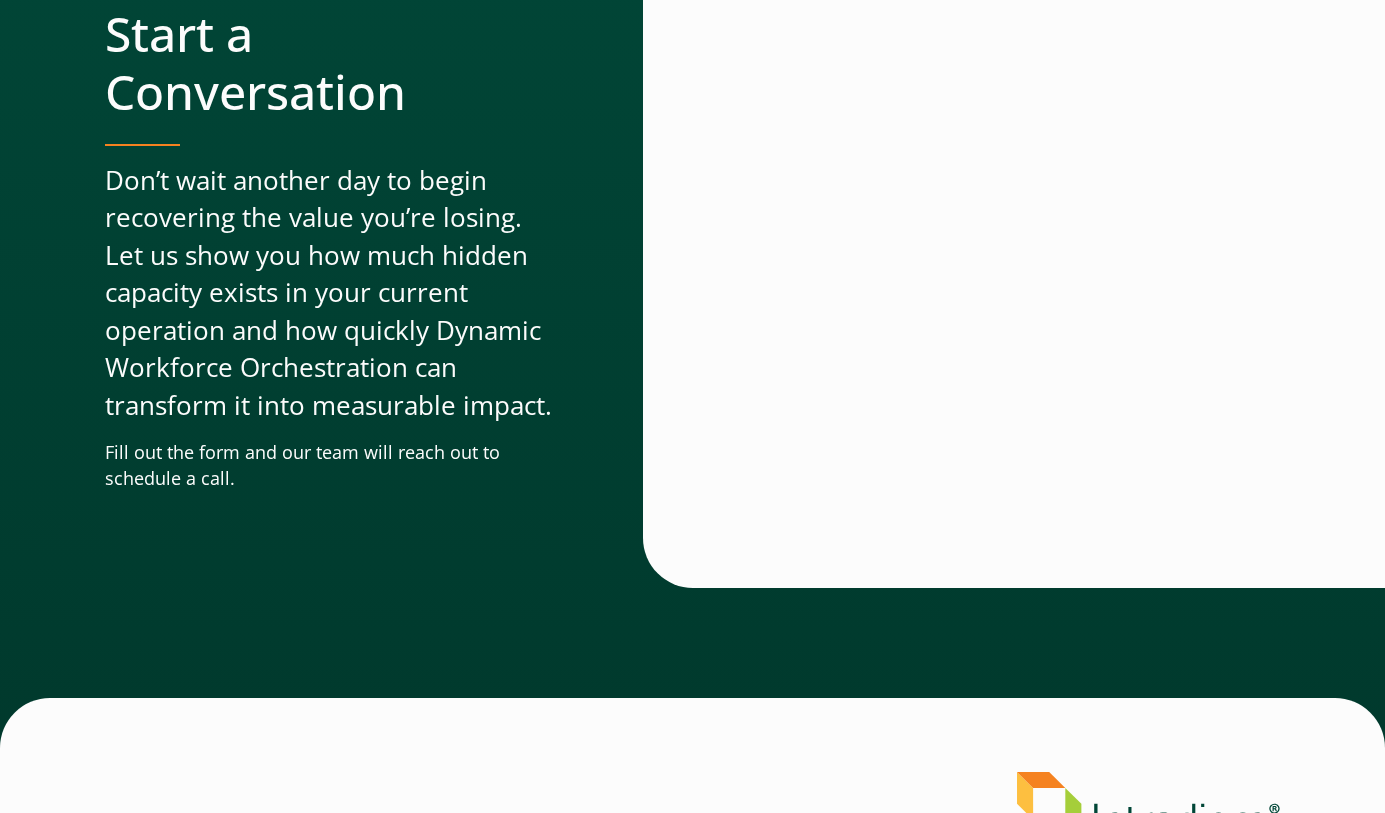 click on "Start a Conversation
Don’t wait another day to begin recovering the value you’re losing. Let us show you how much hidden capacity exists in your current operation and how quickly Dynamic Workforce Orchestration can transform it into measurable impact.
Fill out the form and our team will reach out to schedule a call." at bounding box center [399, 248] 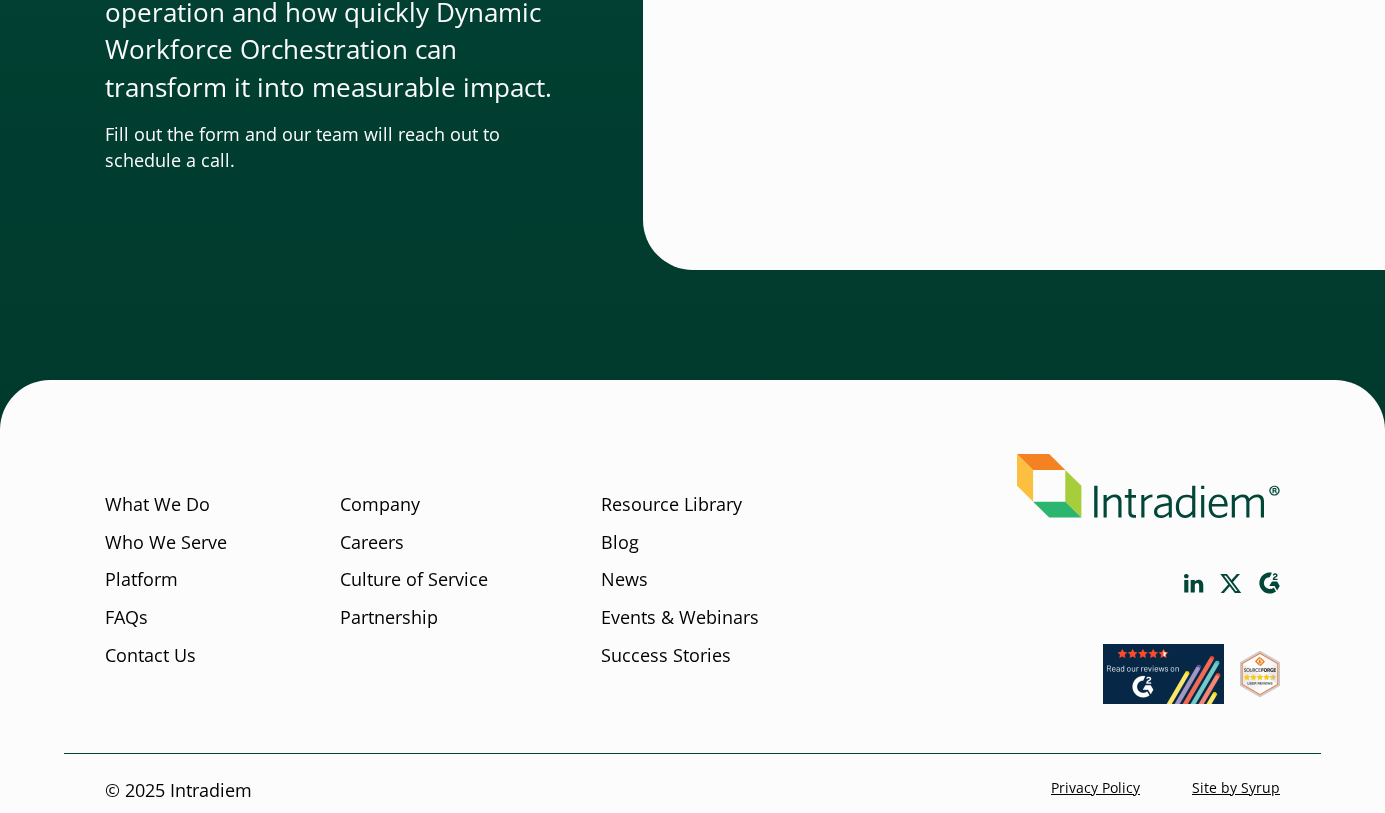 scroll, scrollTop: 5966, scrollLeft: 0, axis: vertical 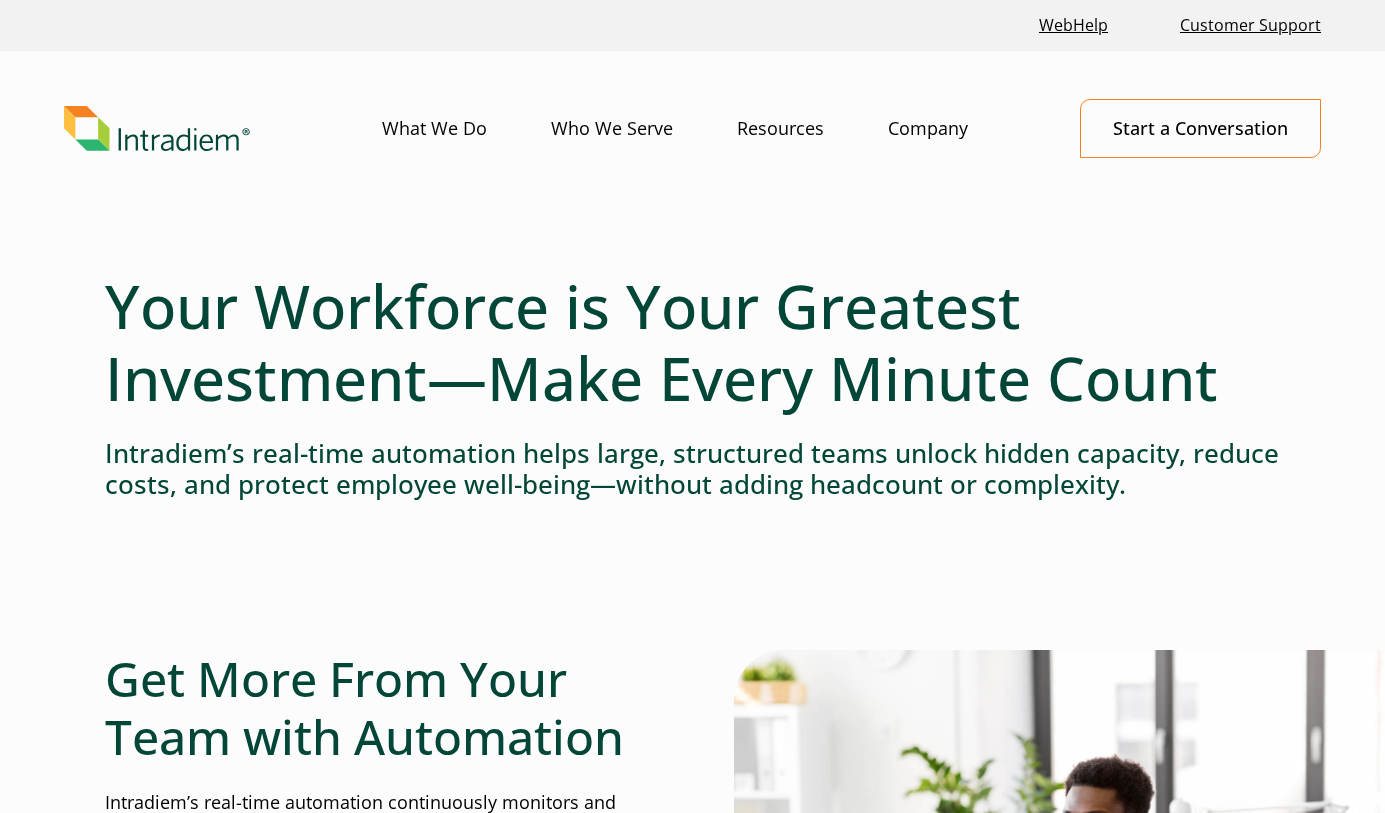 click on "Your Workforce is Your Greatest Investment—Make Every Minute Count" at bounding box center [692, 342] 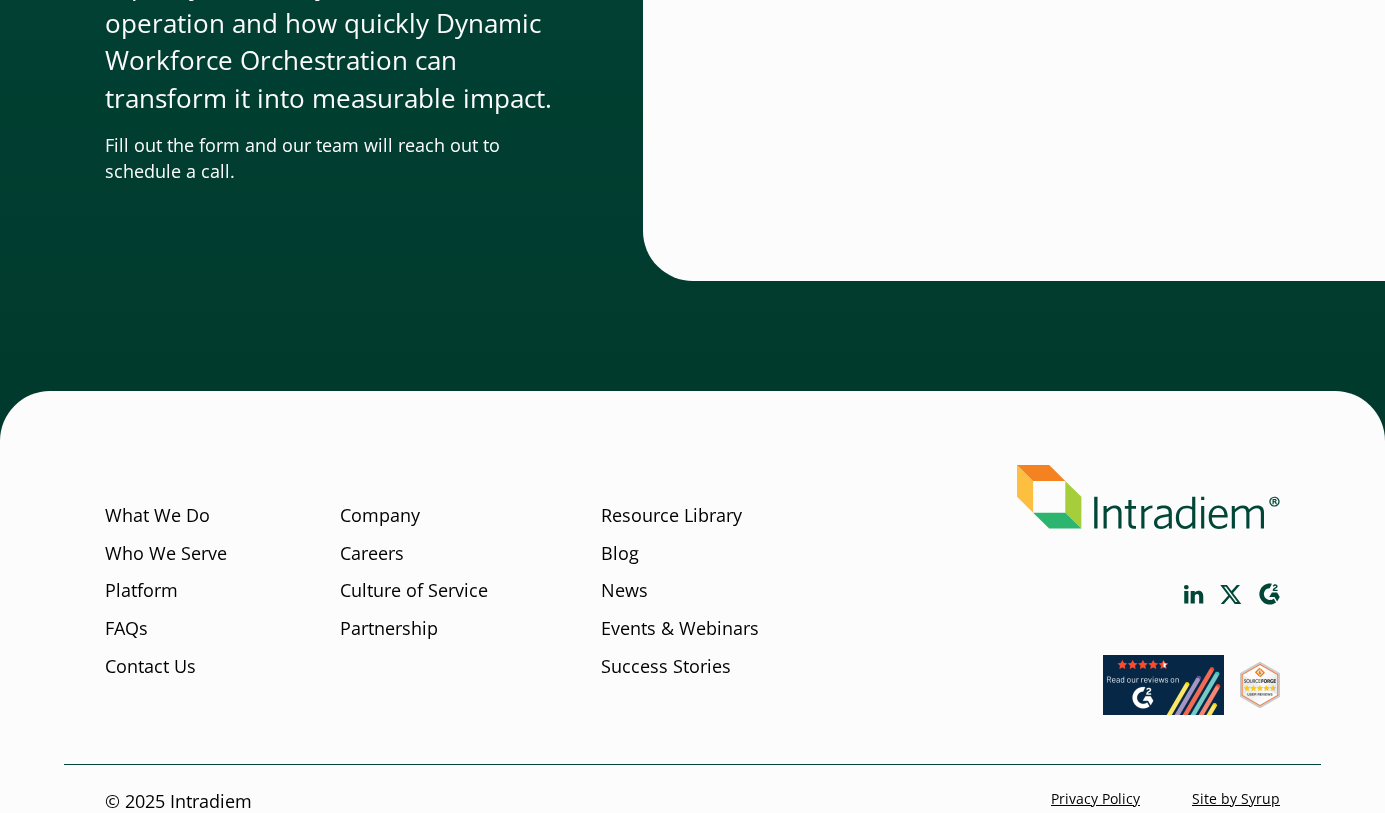 scroll, scrollTop: 5966, scrollLeft: 0, axis: vertical 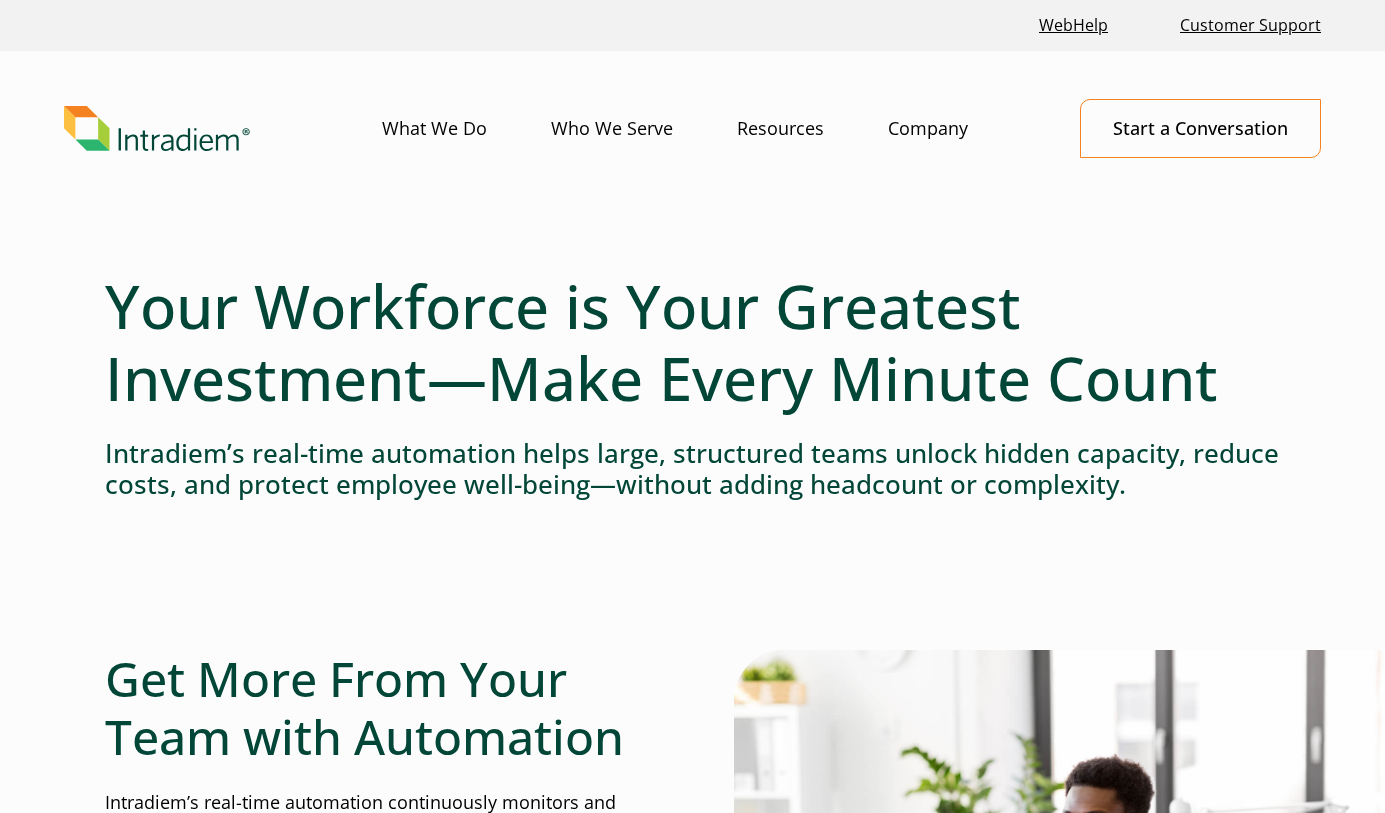 click on "Your Workforce is Your Greatest Investment—Make Every Minute Count" at bounding box center [692, 342] 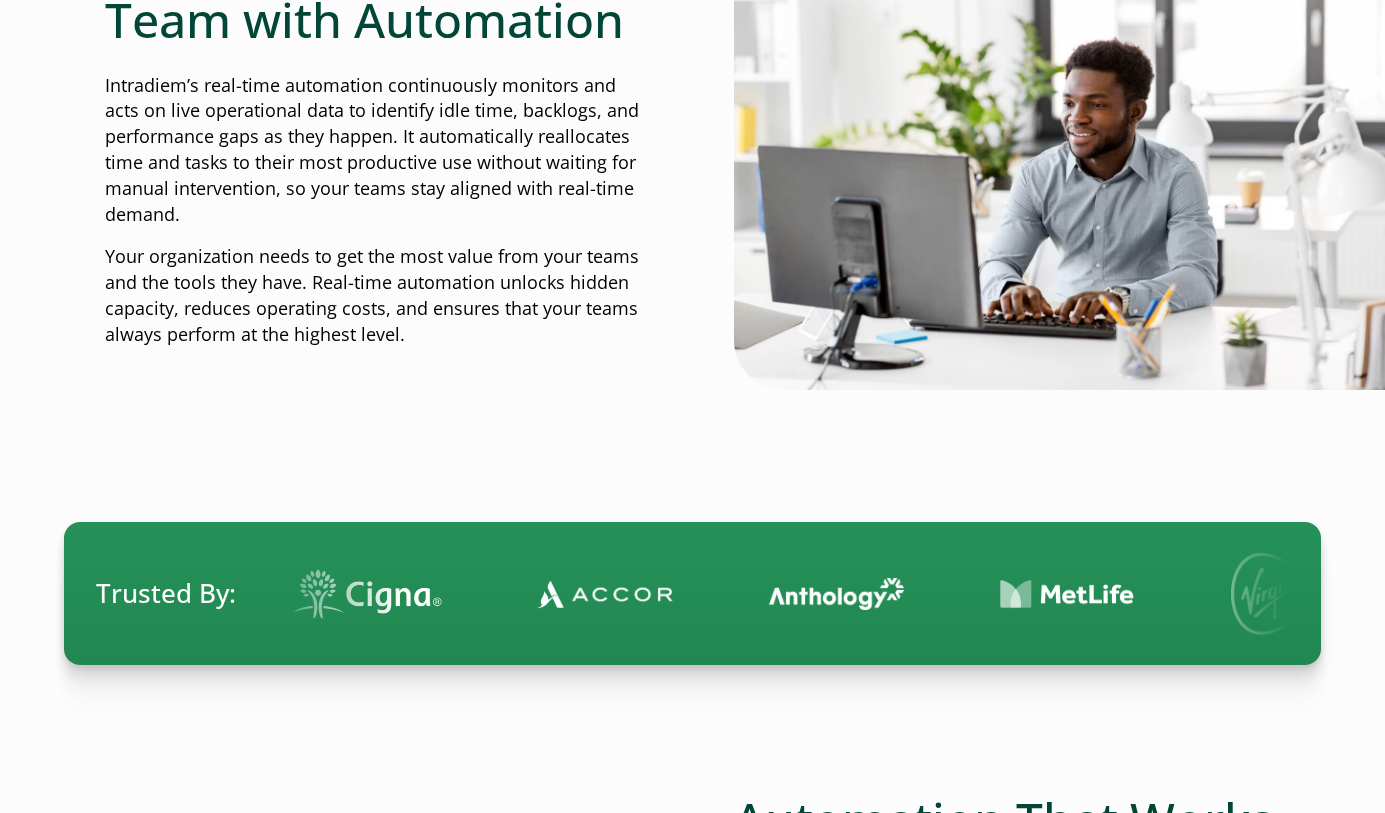 scroll, scrollTop: 0, scrollLeft: 0, axis: both 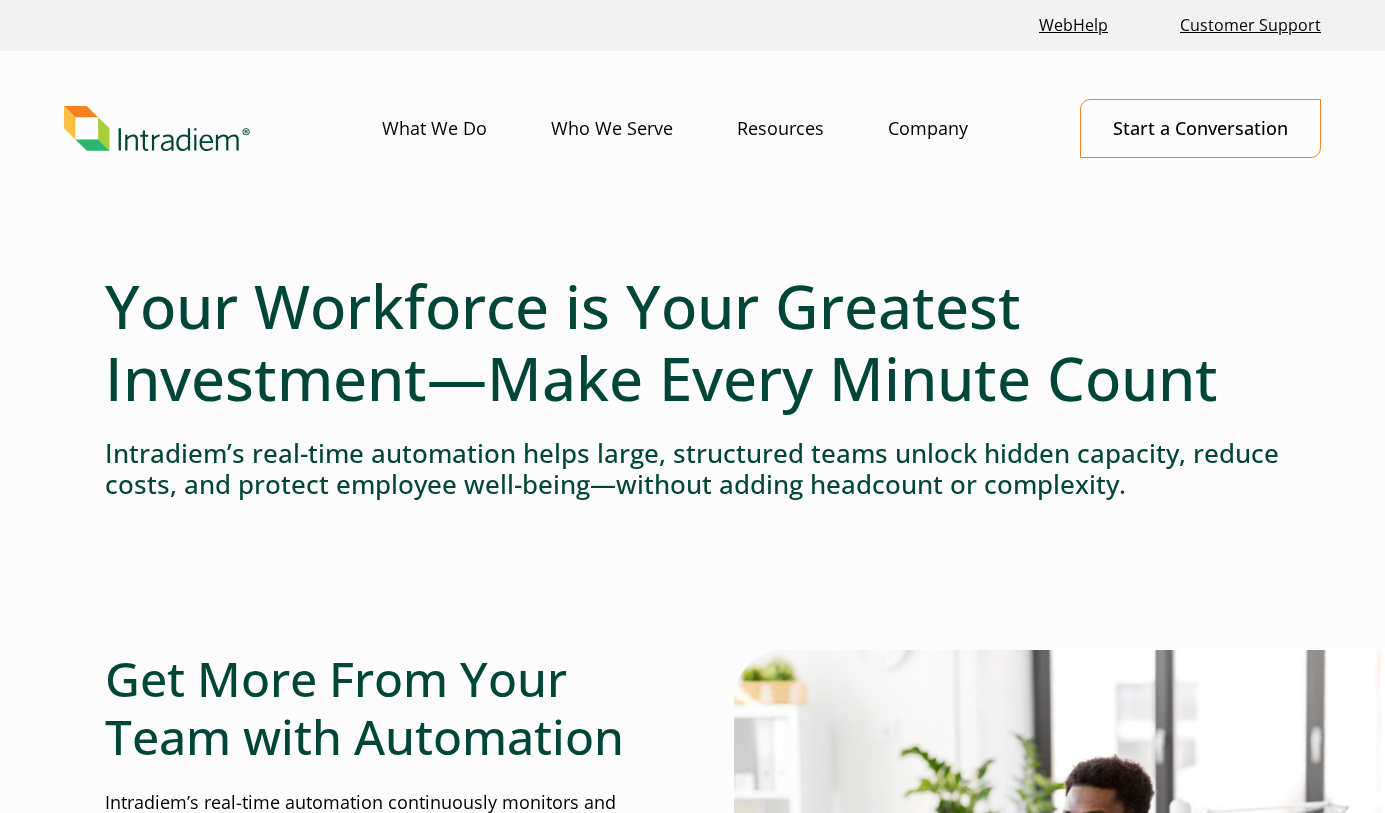 click on "Menu What We Do
Who We Serve
Resources
Company
Start a Conversation" at bounding box center [692, 144] 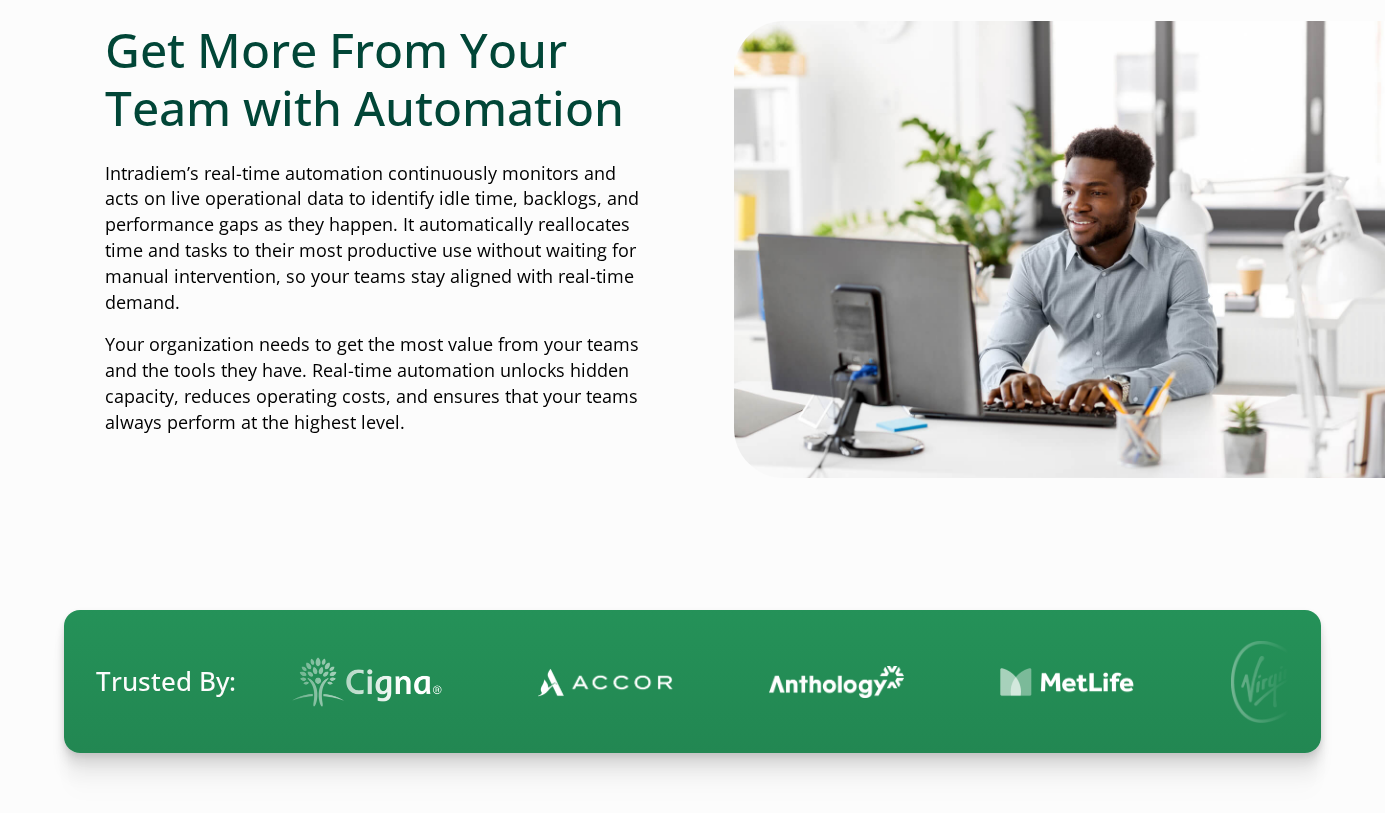 scroll, scrollTop: 750, scrollLeft: 0, axis: vertical 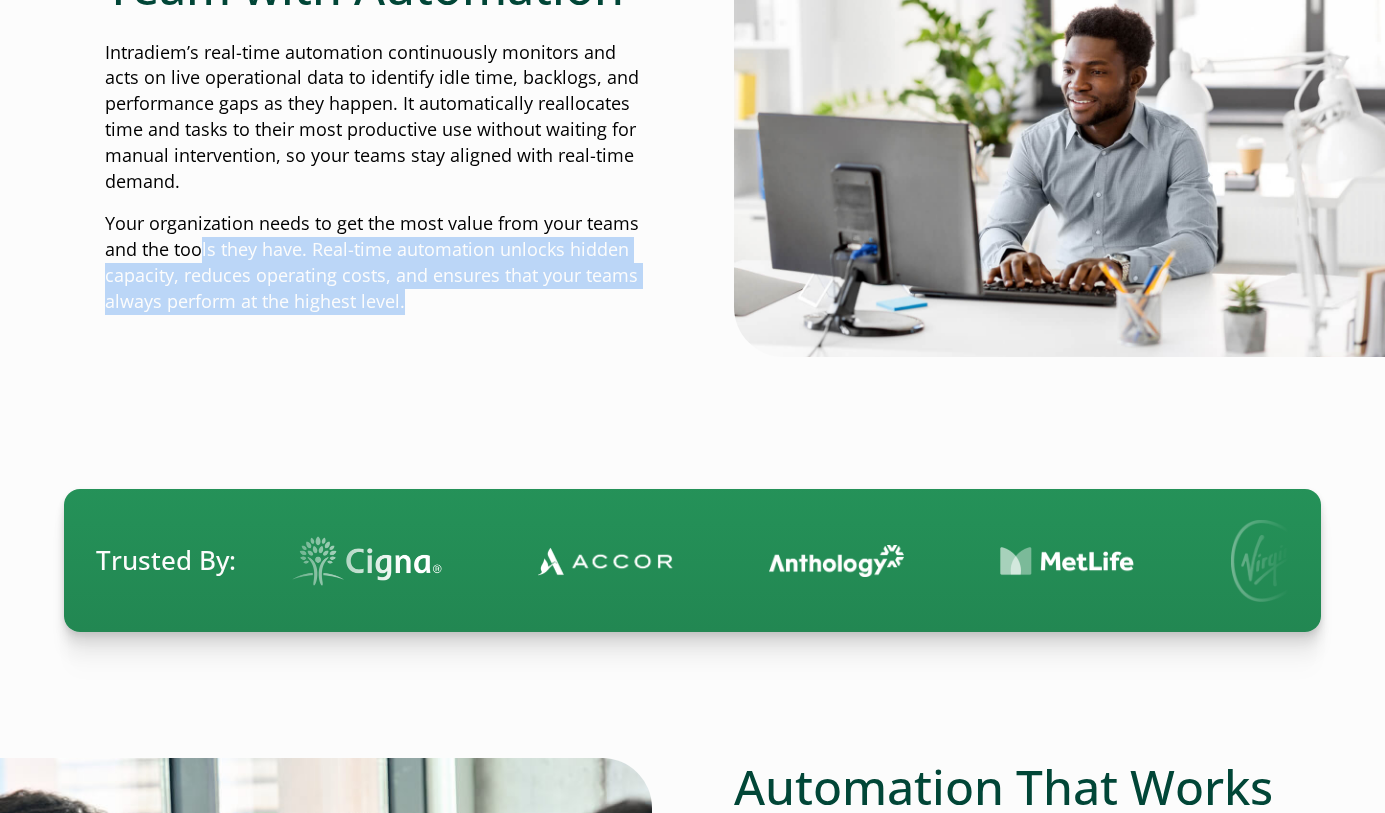drag, startPoint x: 204, startPoint y: 266, endPoint x: 323, endPoint y: 334, distance: 137.05838 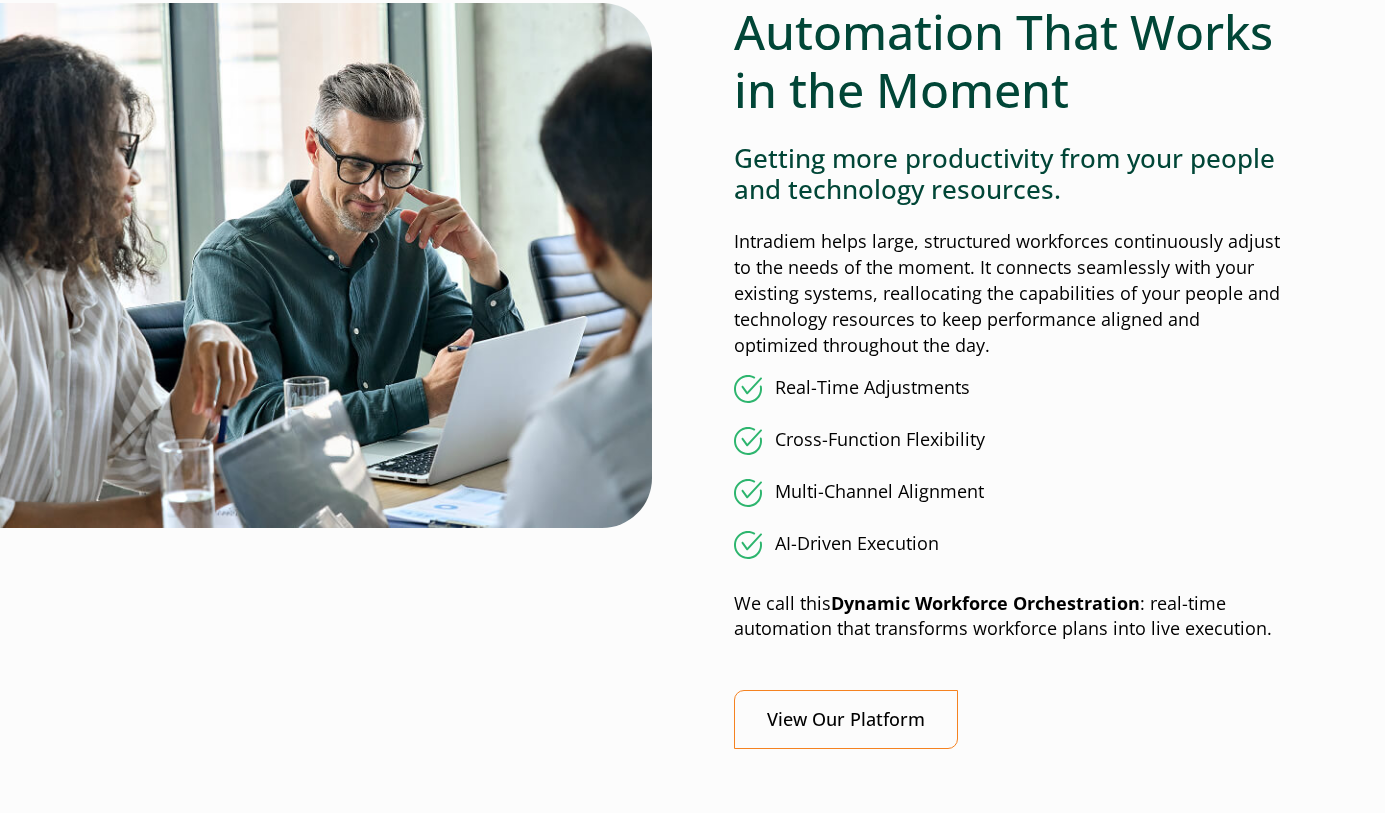 scroll, scrollTop: 1648, scrollLeft: 0, axis: vertical 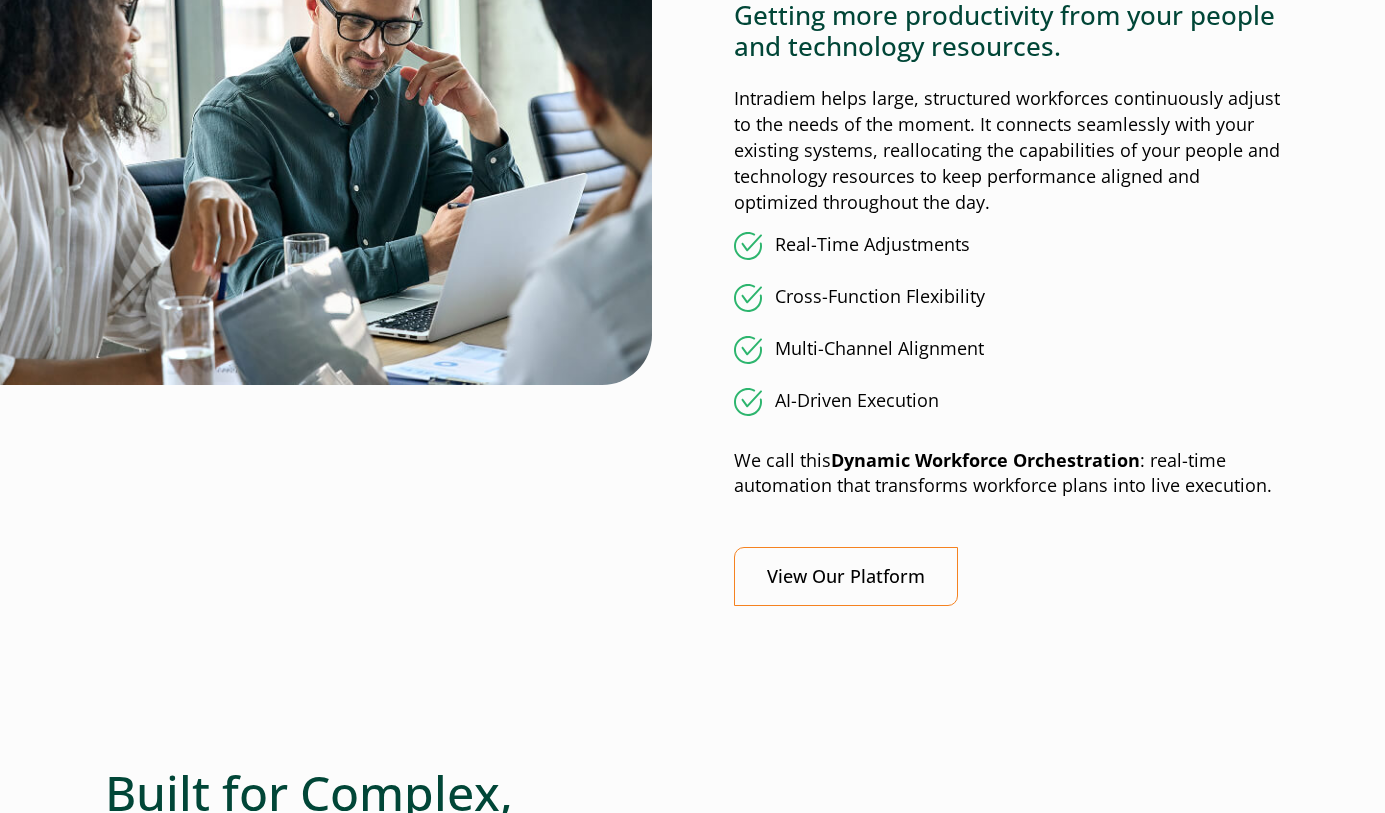 click on "Automation That Works in the Moment
Getting more productivity from your people and technology resources.
Intradiem helps large, structured workforces continuously adjust to the needs of the moment. It connects seamlessly with your existing systems, reallocating the capabilities of your people and technology resources to keep performance aligned and optimized throughout the day.
Real-Time Adjustments
Cross-Function Flexibility
Multi-Channel Alignment
AI-Driven Execution
We call this  Dynamic Workforce Orchestration : real-time automation that transforms workforce plans into live execution.
View Our Platform" at bounding box center [1007, 233] 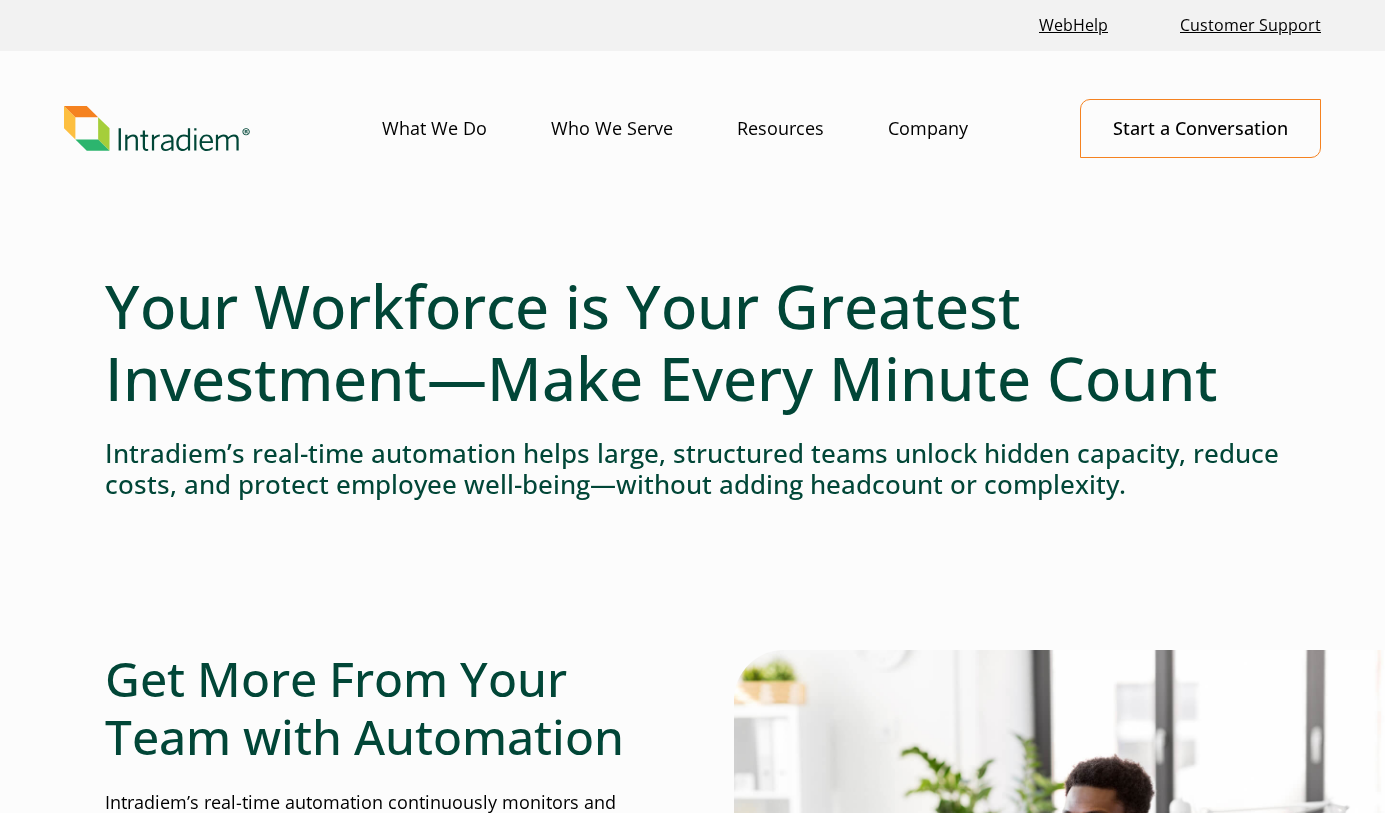 scroll, scrollTop: 1648, scrollLeft: 0, axis: vertical 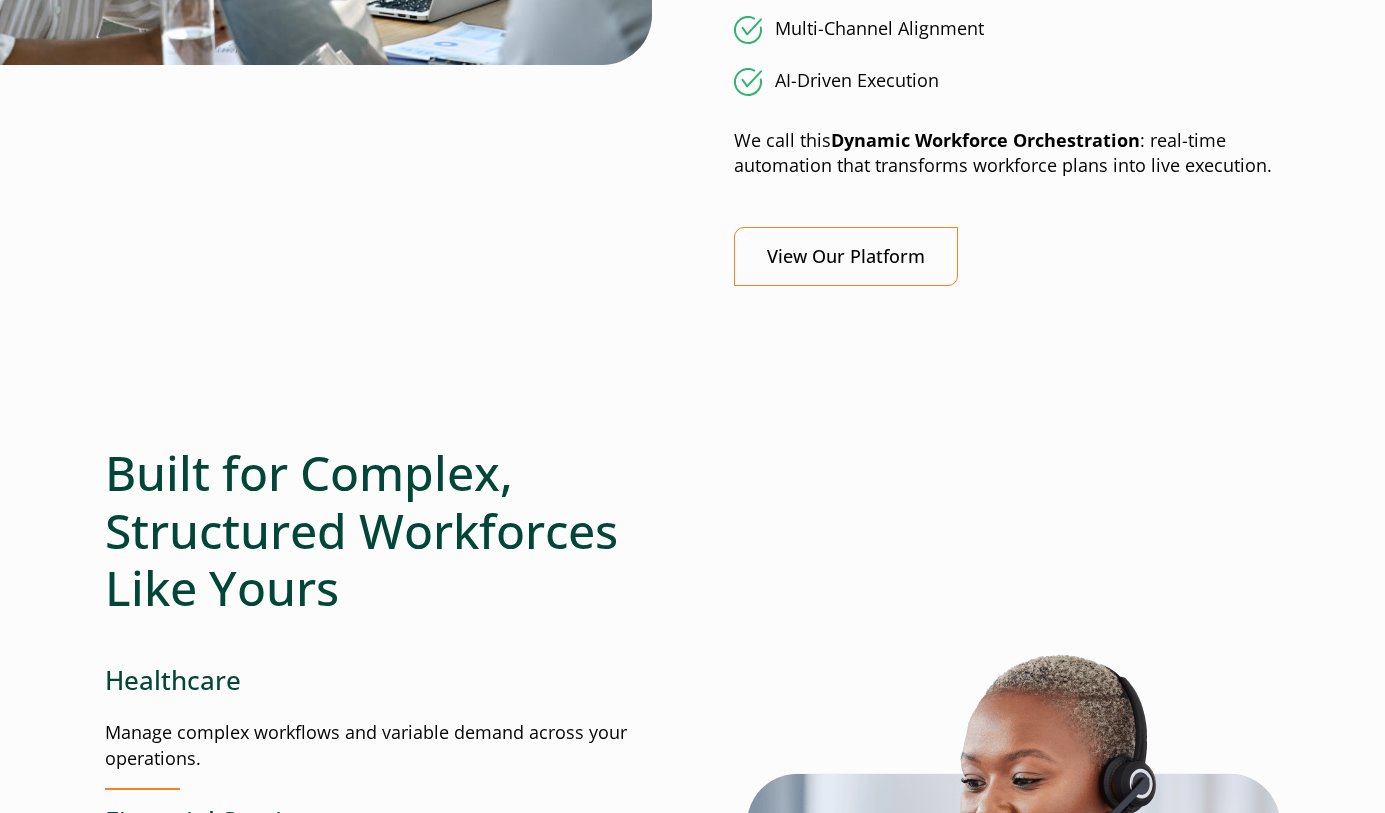 click at bounding box center (692, -1381) 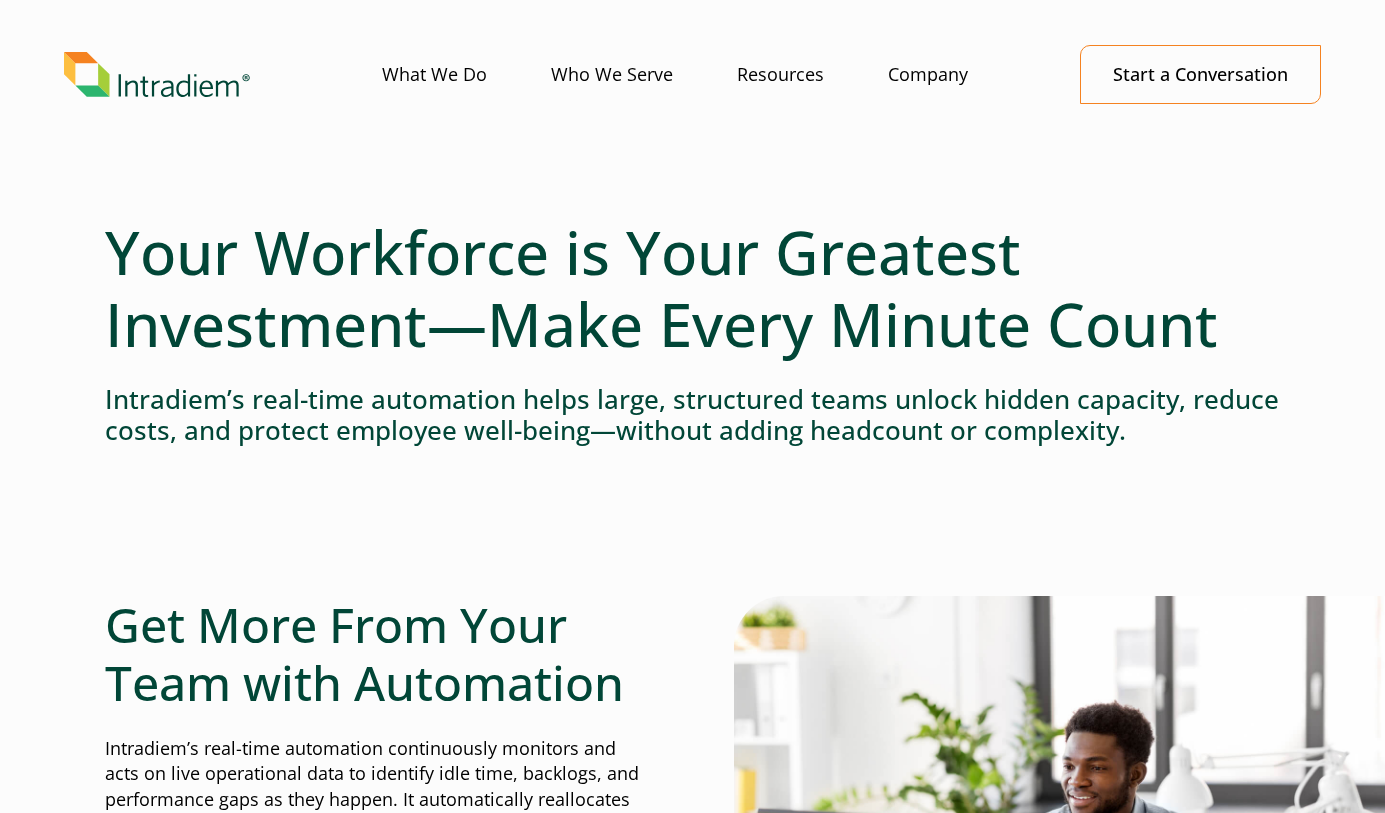 scroll, scrollTop: 0, scrollLeft: 0, axis: both 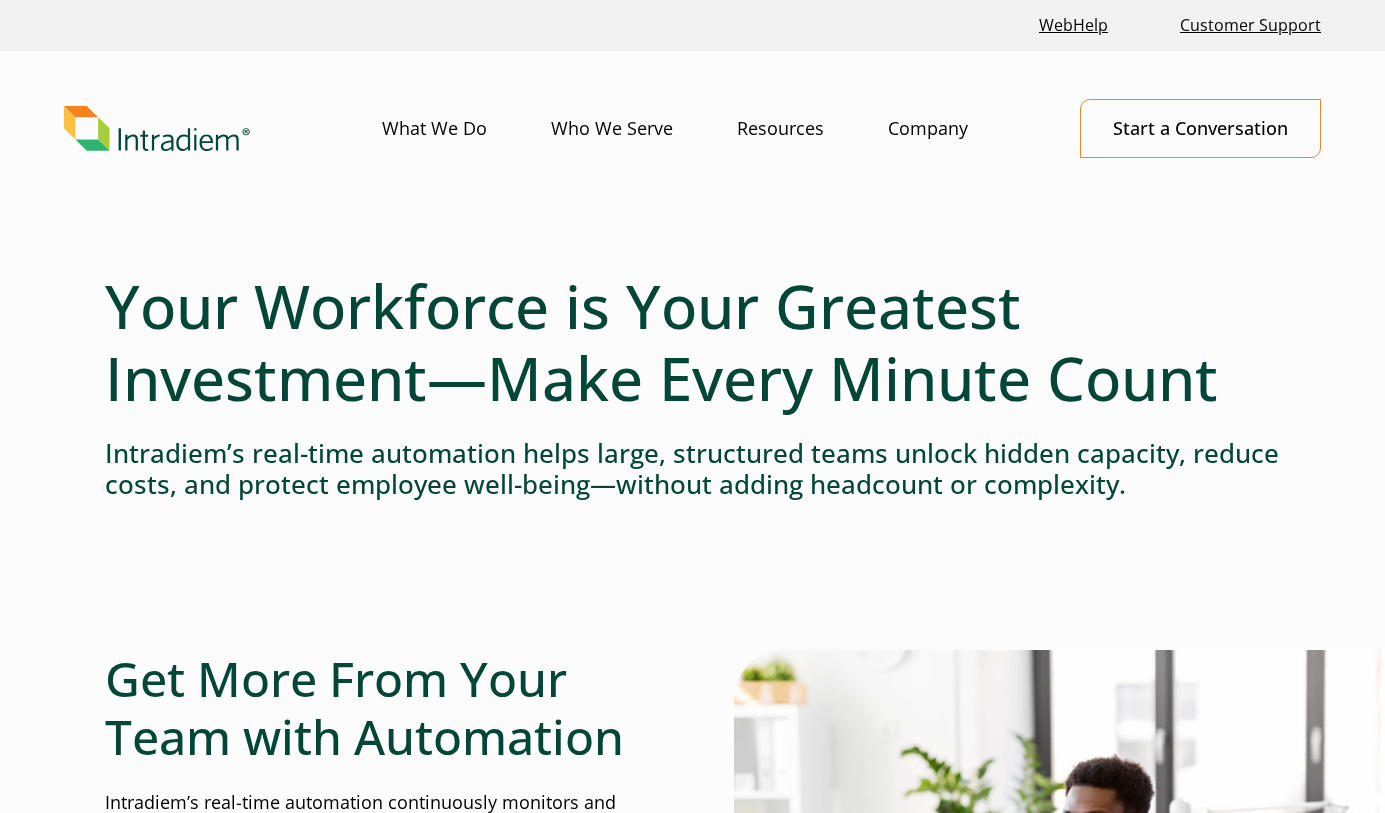 click on "Your Workforce is Your Greatest Investment—Make Every Minute Count" at bounding box center (692, 342) 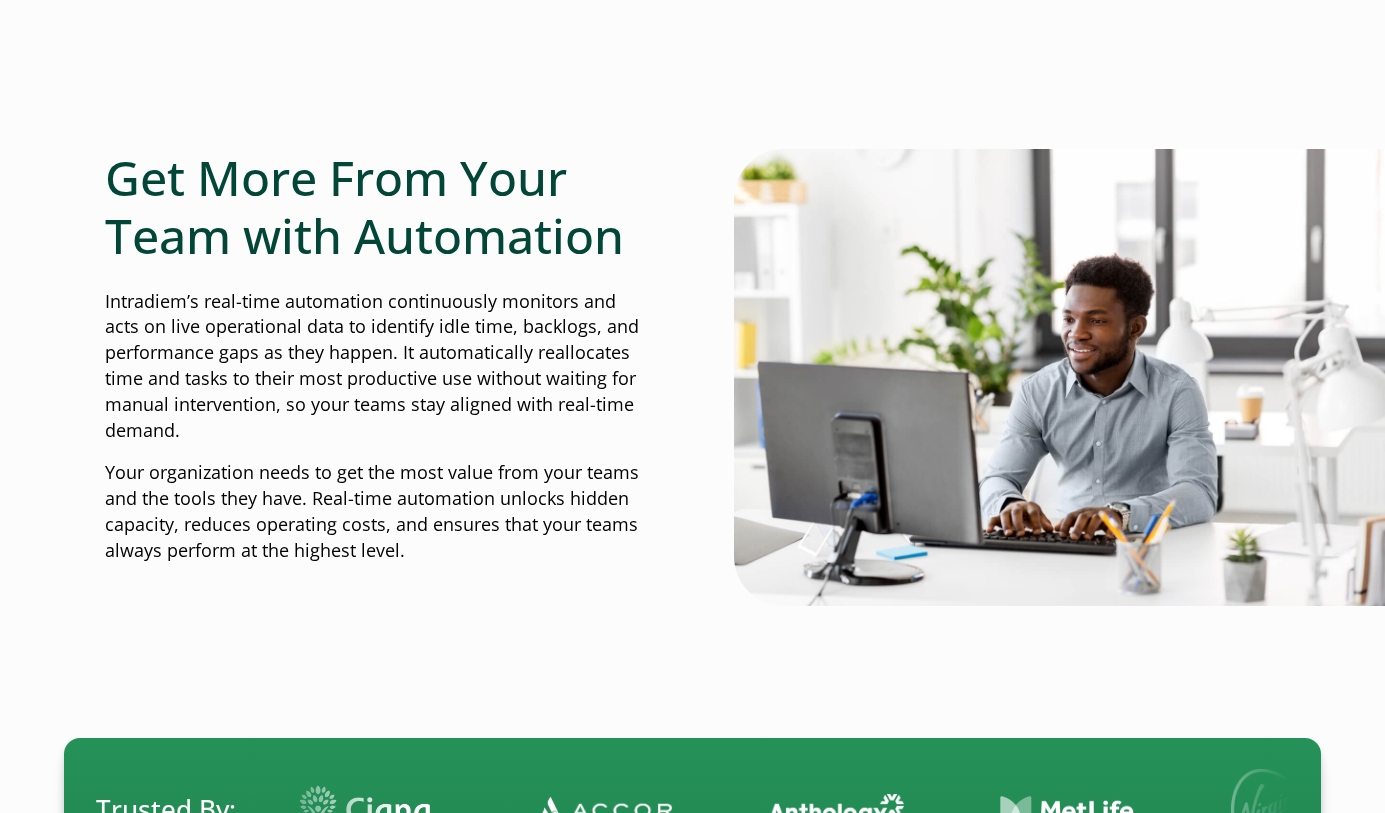 scroll, scrollTop: 547, scrollLeft: 0, axis: vertical 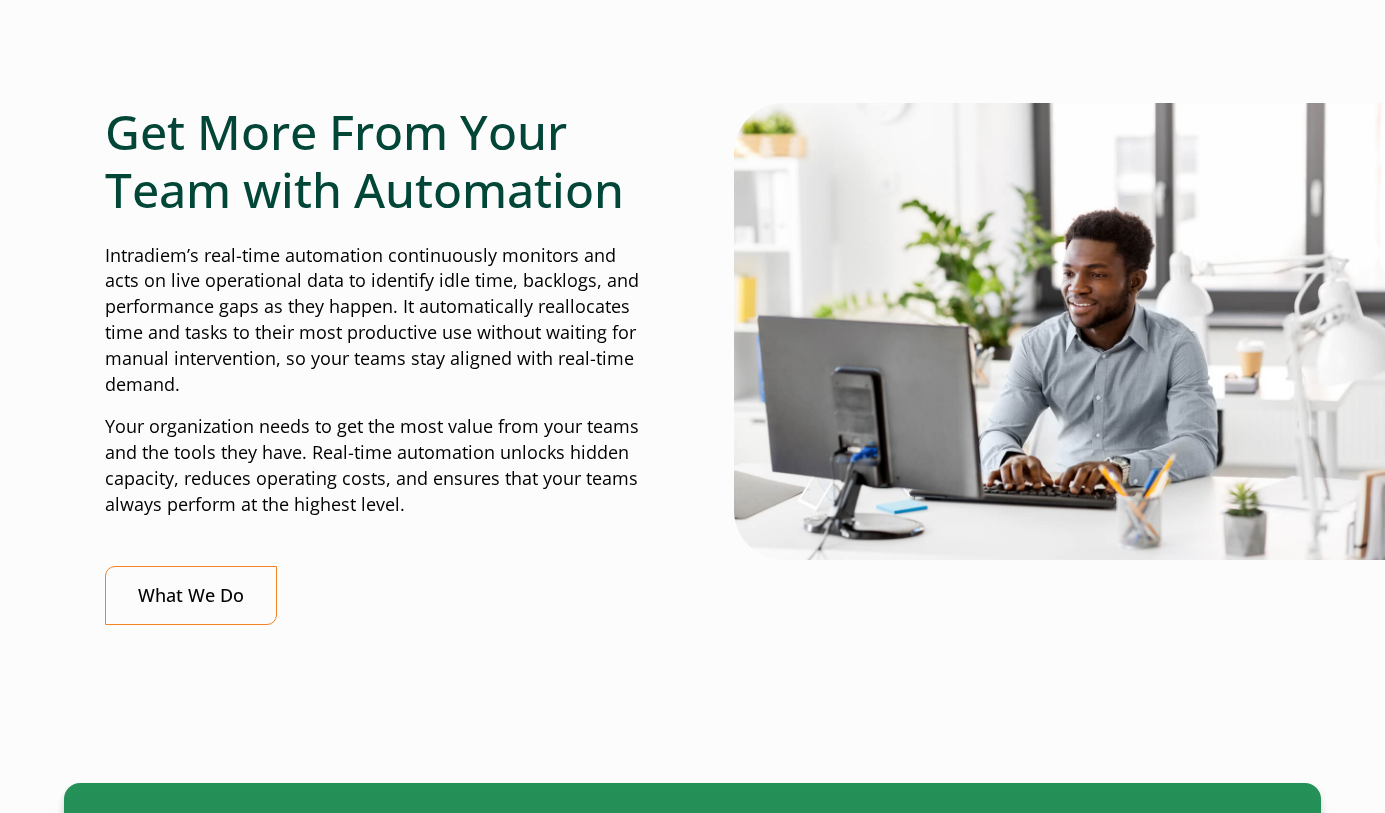 click on "Intradiem’s real-time automation continuously monitors and acts on live operational data to identify idle time, backlogs, and performance gaps as they happen. It automatically reallocates time and tasks to their most productive use without waiting for manual intervention, so your teams stay aligned with real-time demand." at bounding box center (378, 320) 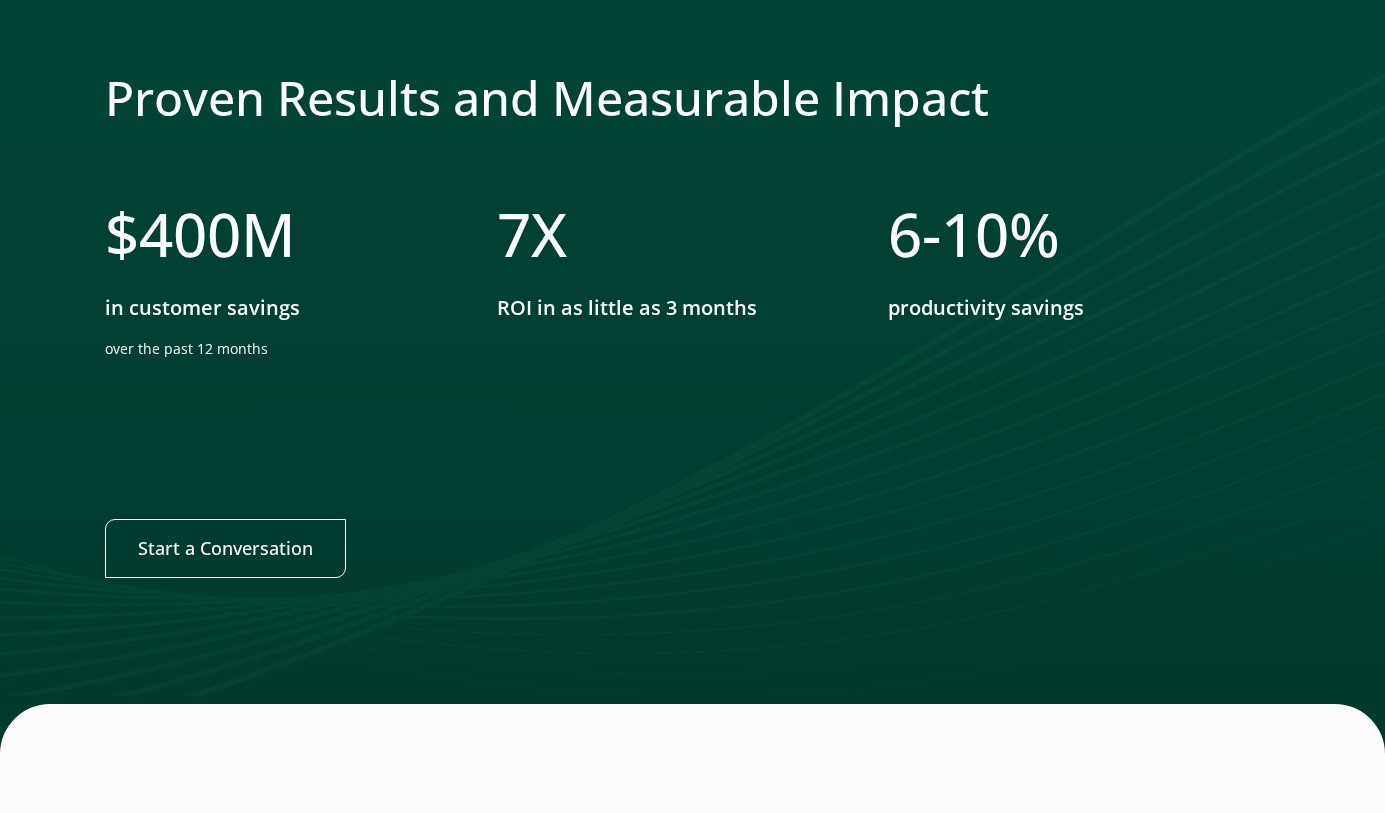 scroll, scrollTop: 3758, scrollLeft: 0, axis: vertical 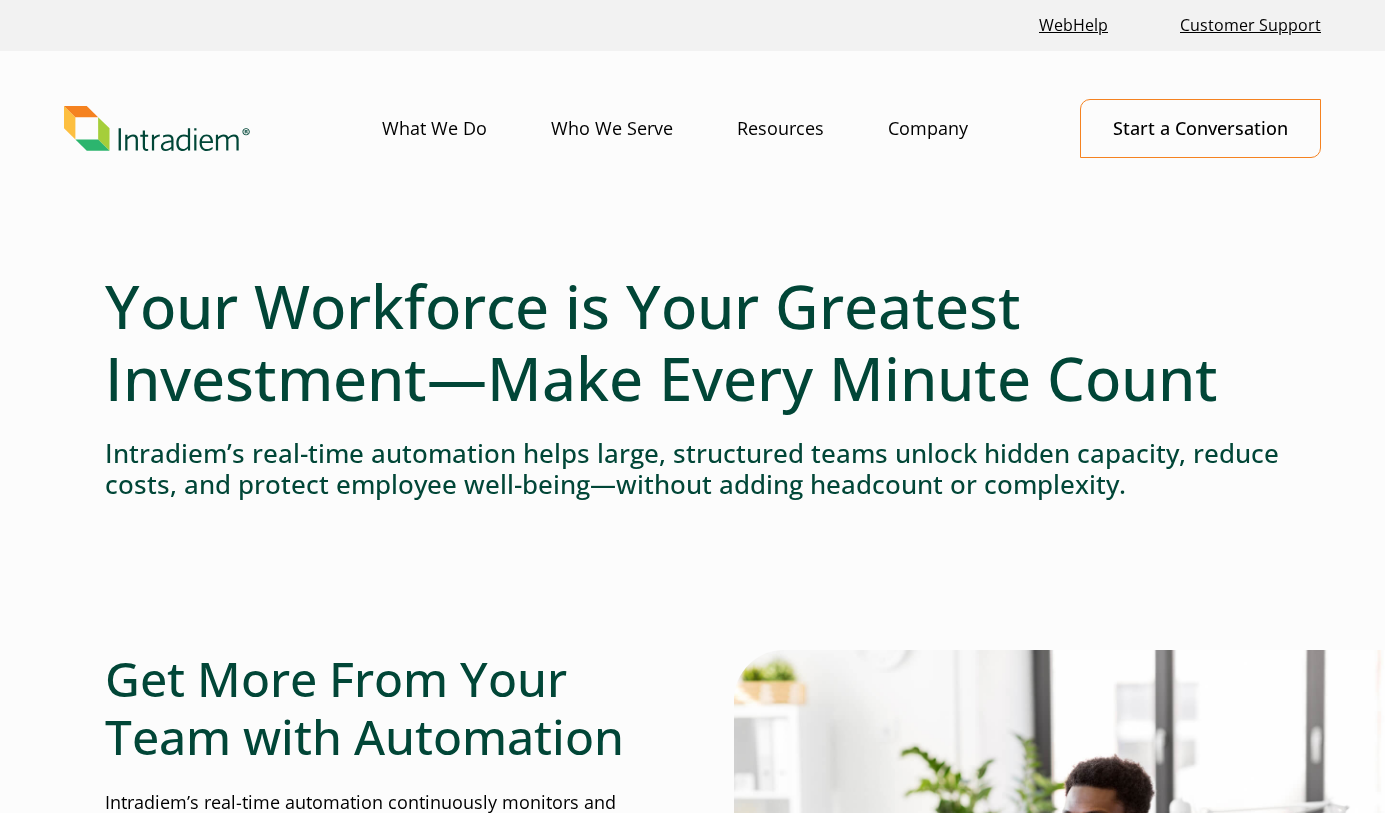 click on "Your Workforce is Your Greatest Investment—Make Every Minute Count
Intradiem’s real-time automation helps large, structured teams unlock hidden capacity, reduce costs, and protect employee well-being—without adding headcount or complexity.
Get More From Your Team with Automation
Intradiem’s real-time automation continuously monitors and acts on live operational data to identify idle time, backlogs, and performance gaps as they happen. It automatically reallocates time and tasks to their most productive use without waiting for manual intervention, so your teams stay aligned with real-time demand.
Your organization needs to get the most value from your teams and the tools they have. Real-time automation unlocks hidden capacity, reduces operating costs, and ensures that your teams always perform at the highest level.
What We Do
Trusted By: Trusted By:
Automation That Works in the Moment
Real-Time Adjustments" at bounding box center (692, 3485) 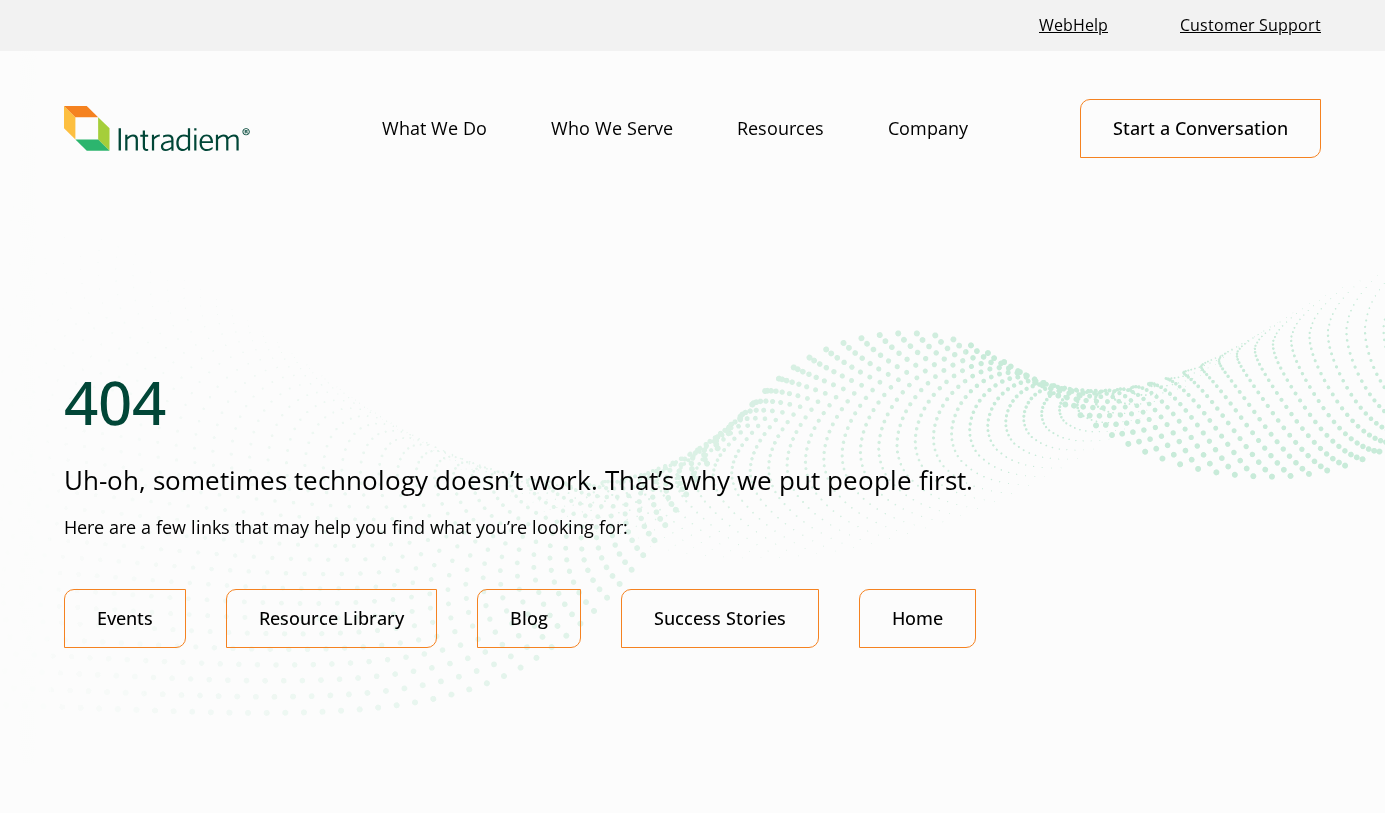 scroll, scrollTop: 50, scrollLeft: 0, axis: vertical 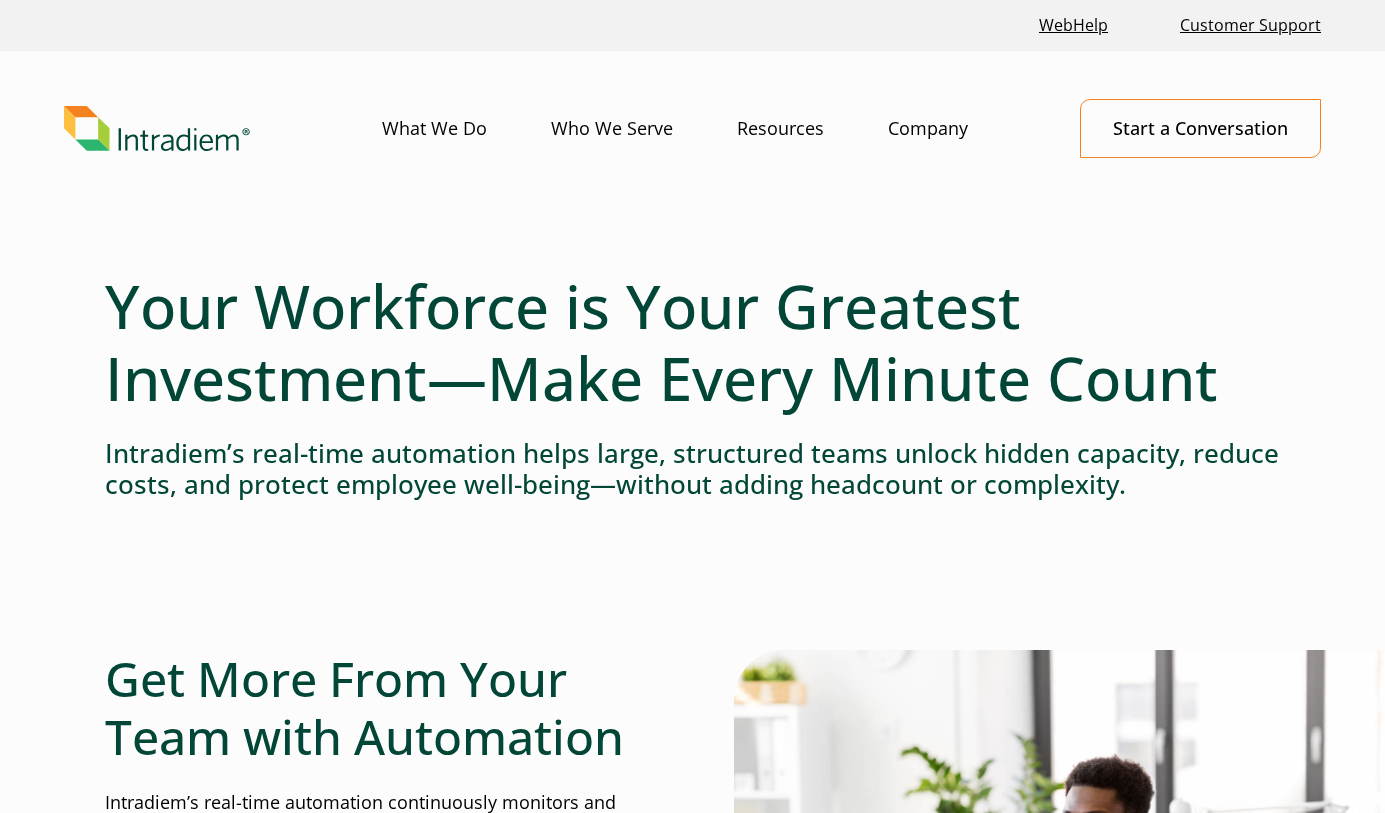 click on "Your Workforce is Your Greatest Investment—Make Every Minute Count" at bounding box center [692, 342] 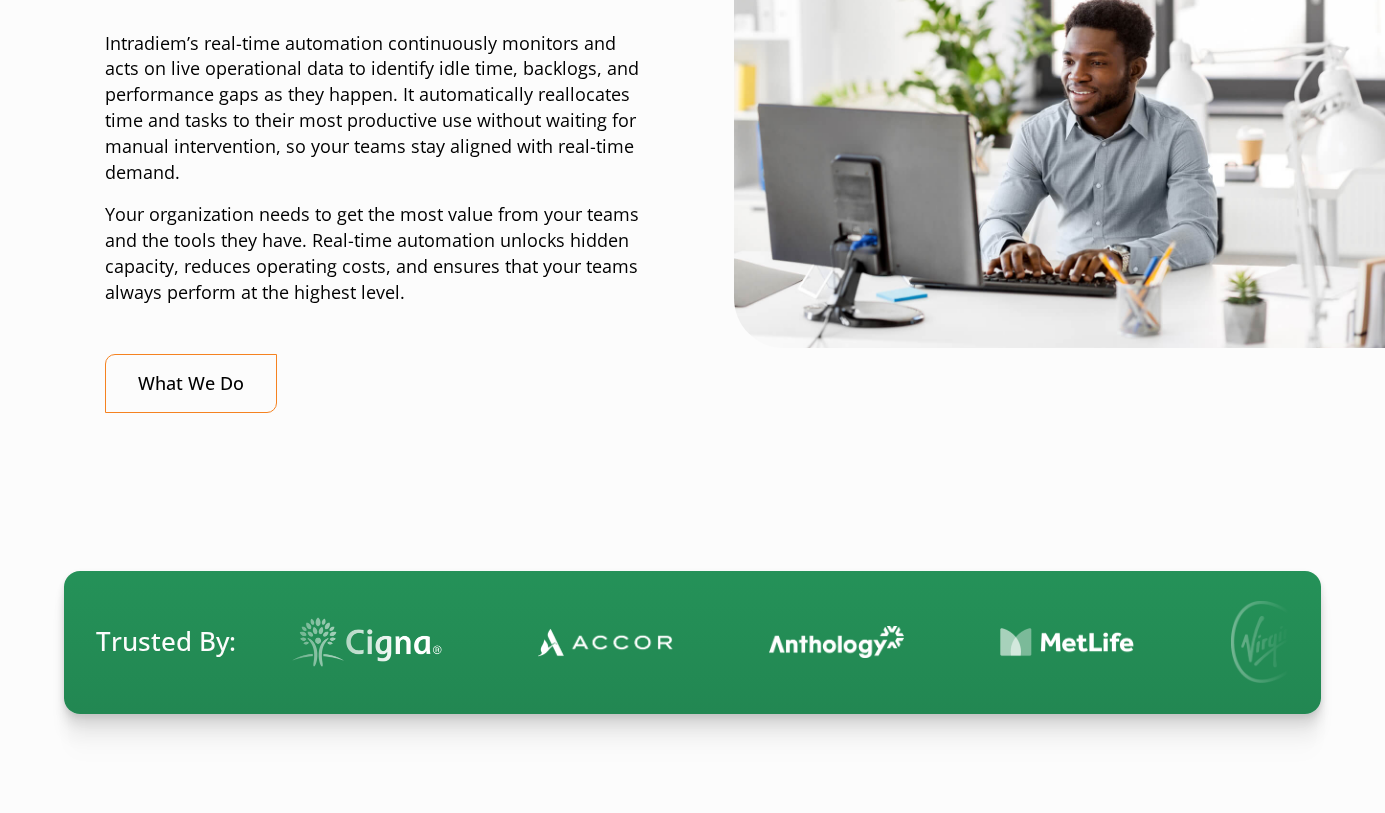 scroll, scrollTop: 0, scrollLeft: 0, axis: both 